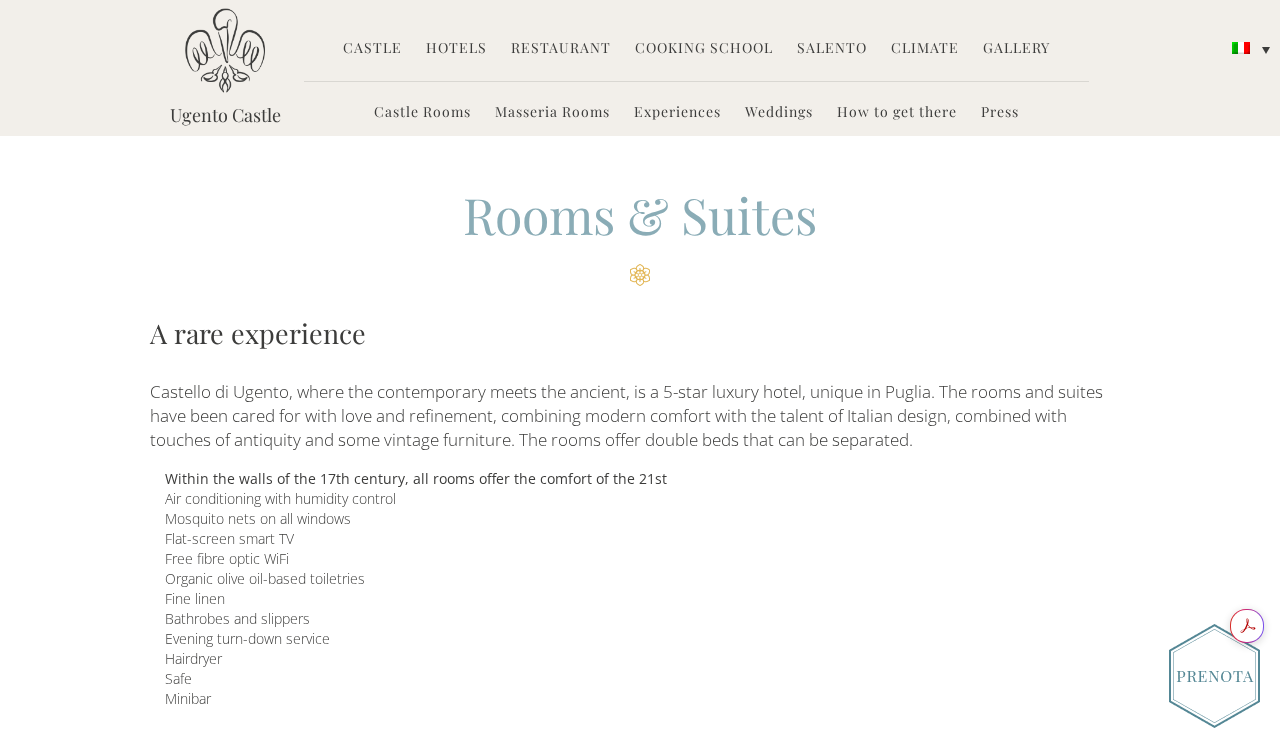 scroll, scrollTop: 0, scrollLeft: 0, axis: both 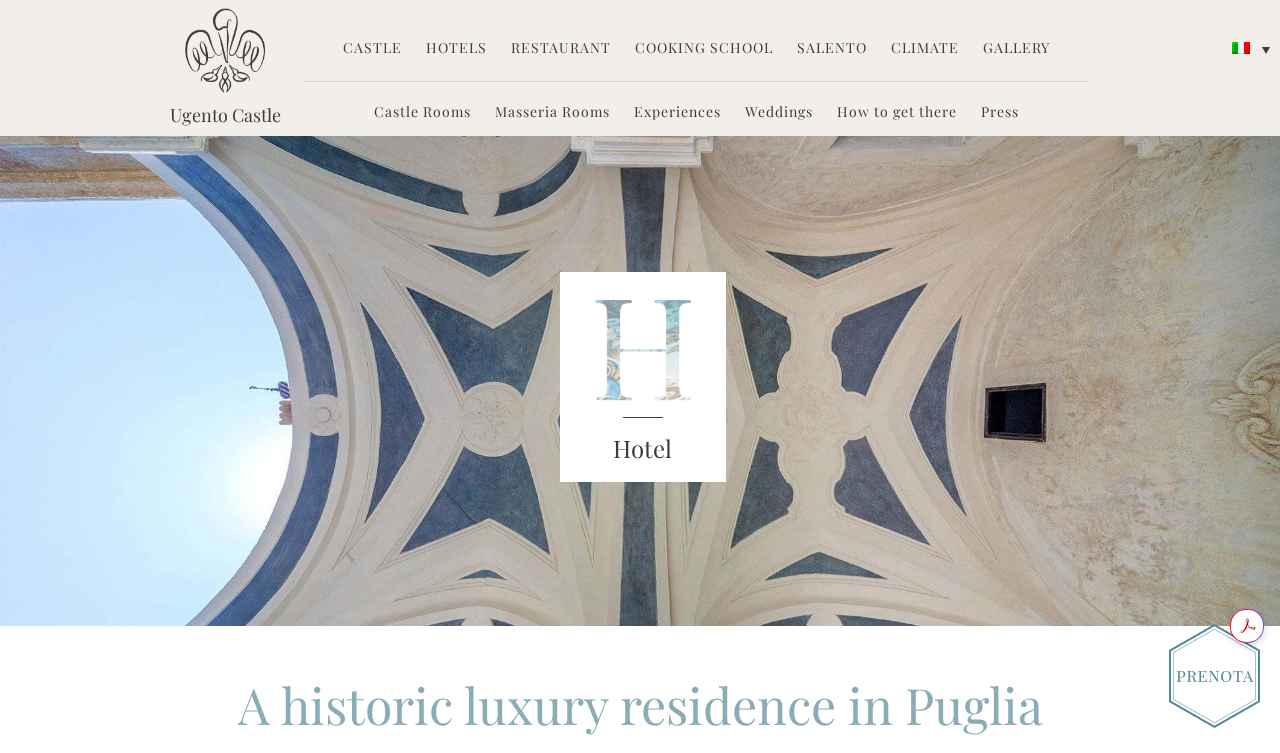 click on "Gallery" at bounding box center (1016, 47) 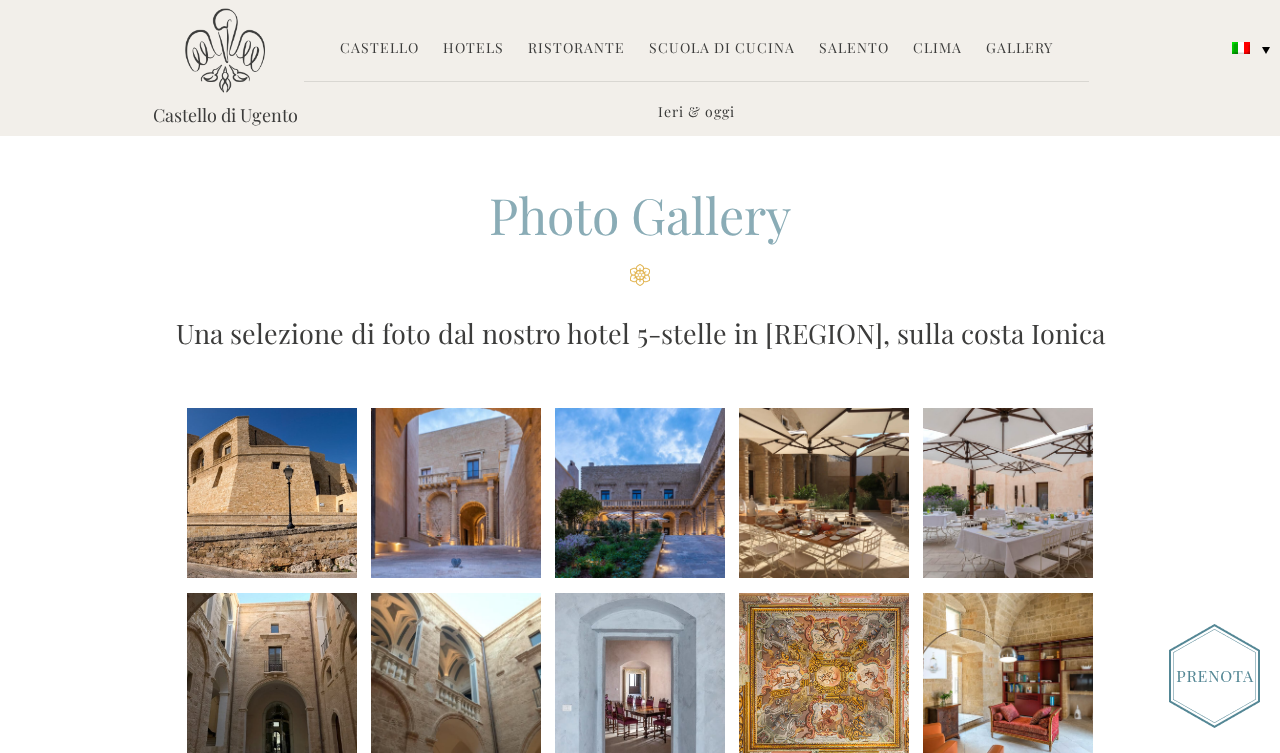 scroll, scrollTop: 0, scrollLeft: 0, axis: both 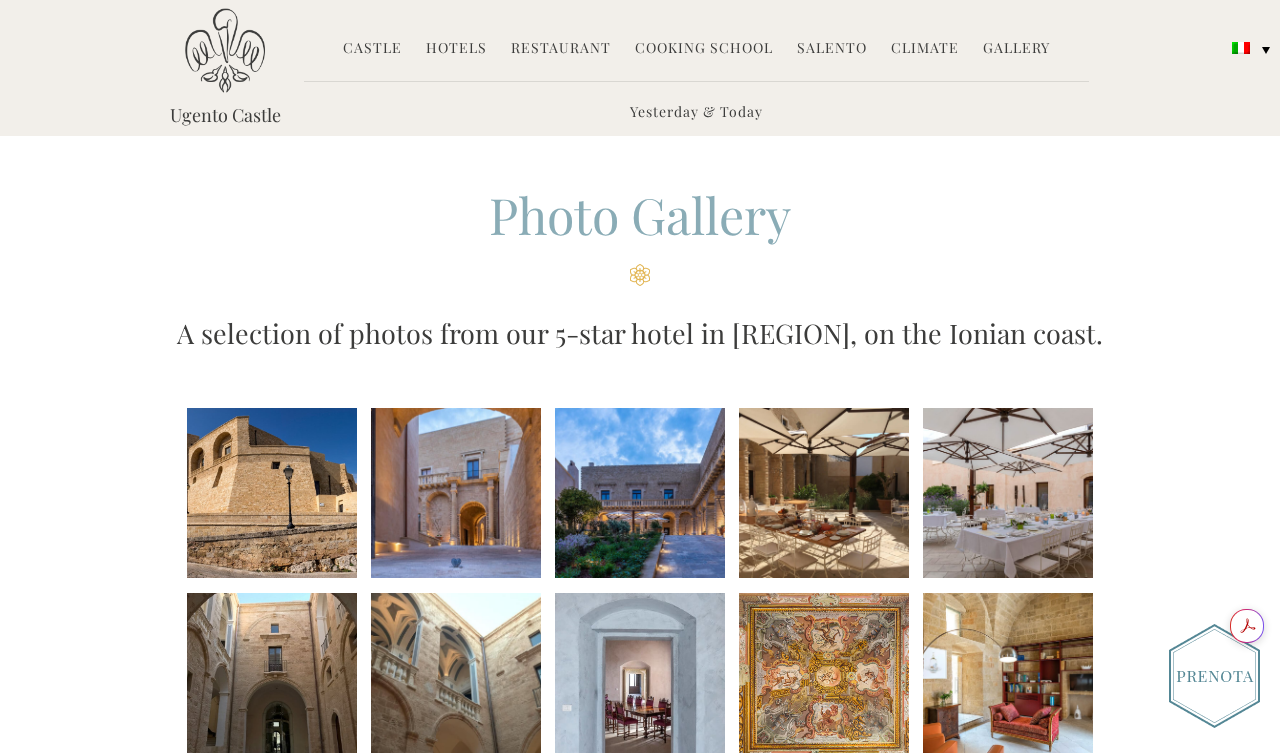 click at bounding box center [272, 493] 